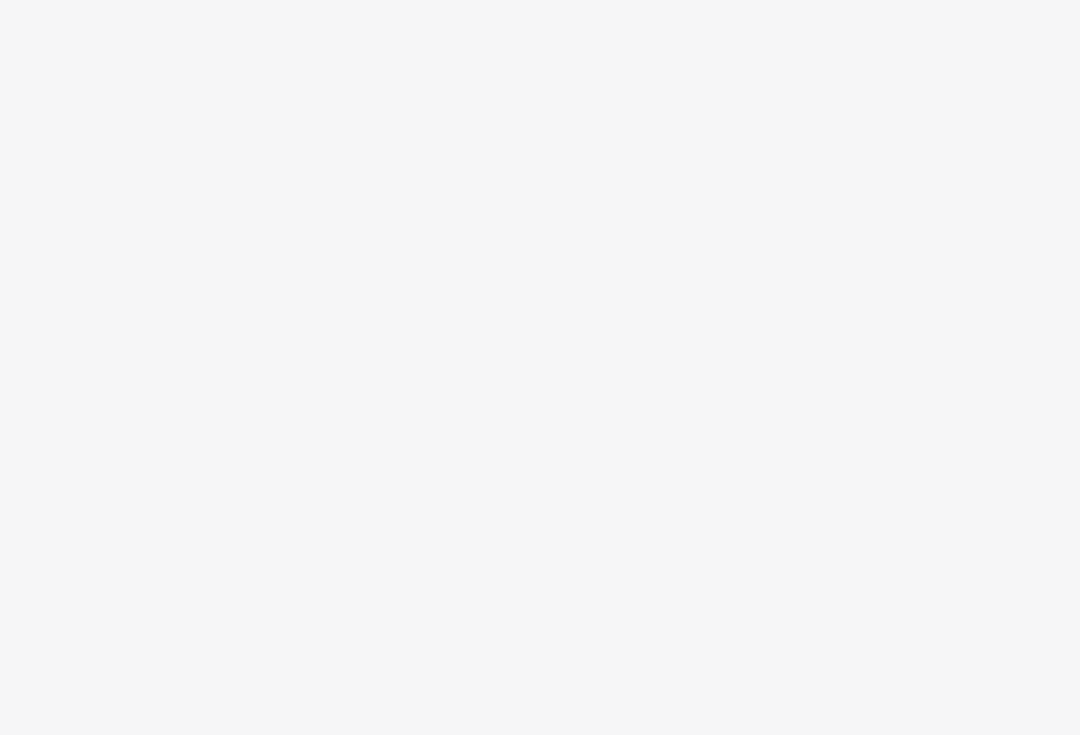 scroll, scrollTop: 0, scrollLeft: 0, axis: both 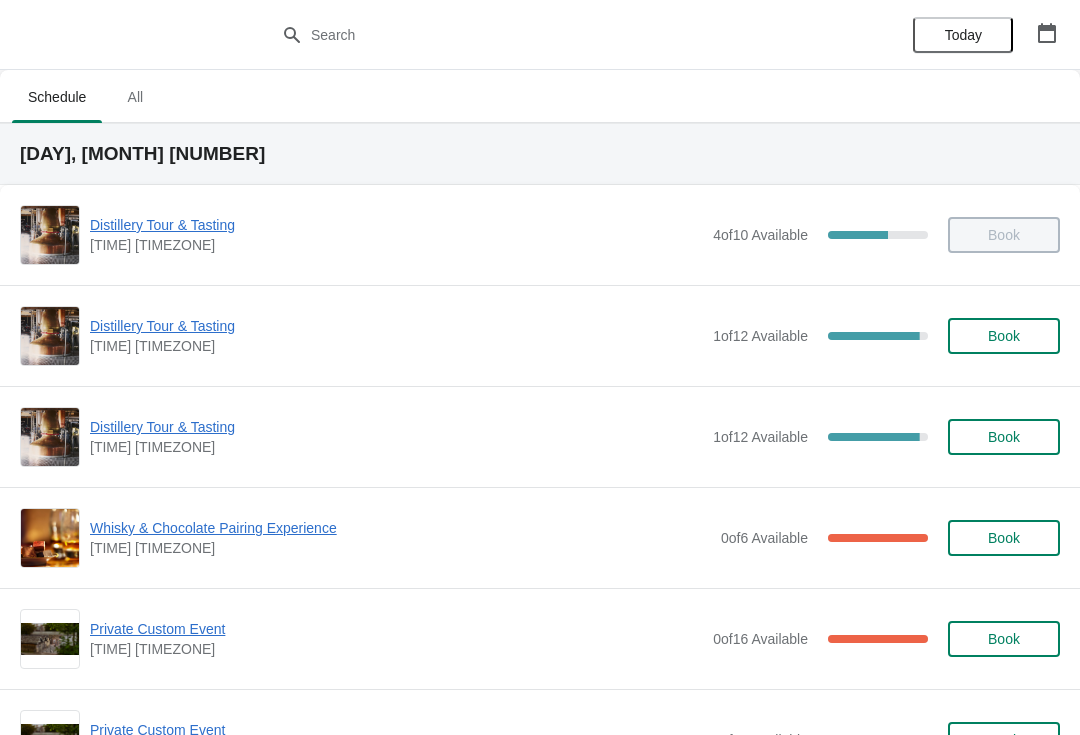 click on "Distillery Tour & Tasting" at bounding box center (396, 326) 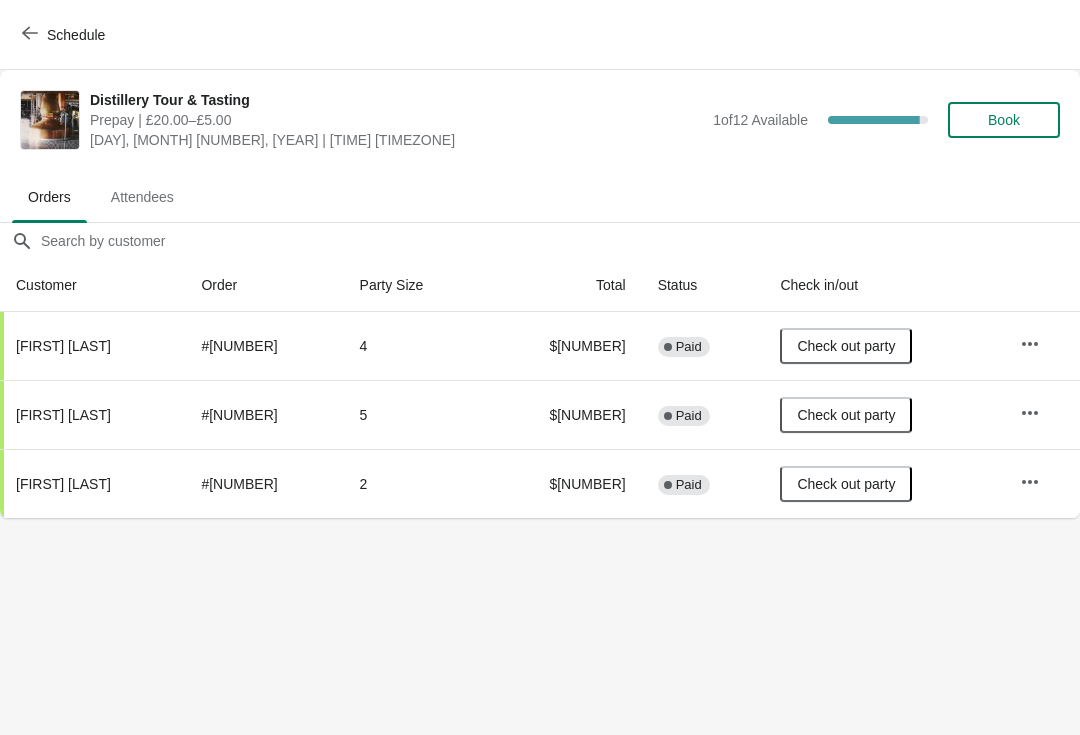 click on "Book" at bounding box center [1004, 120] 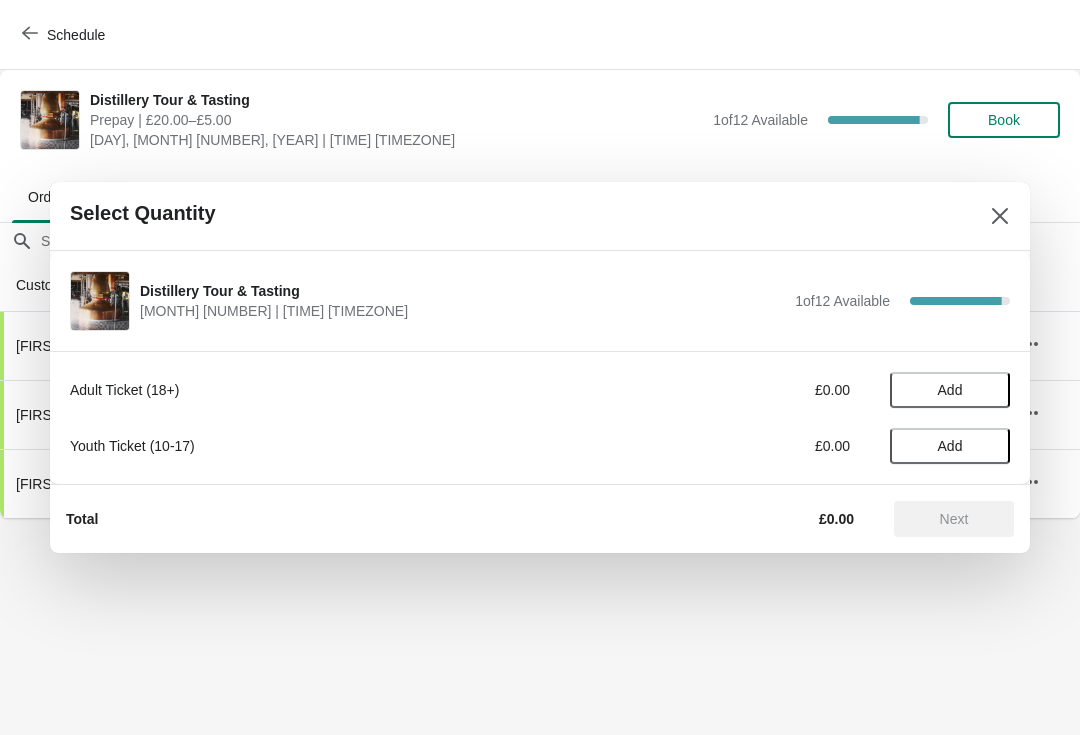click on "Add" at bounding box center (950, 390) 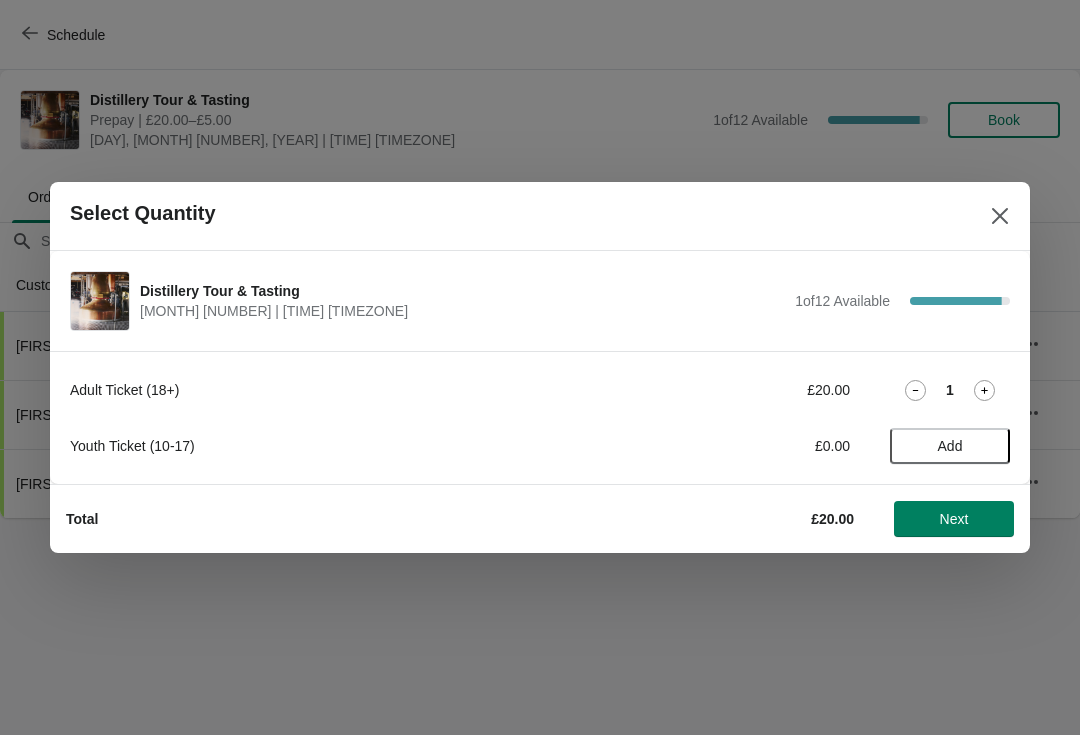 click 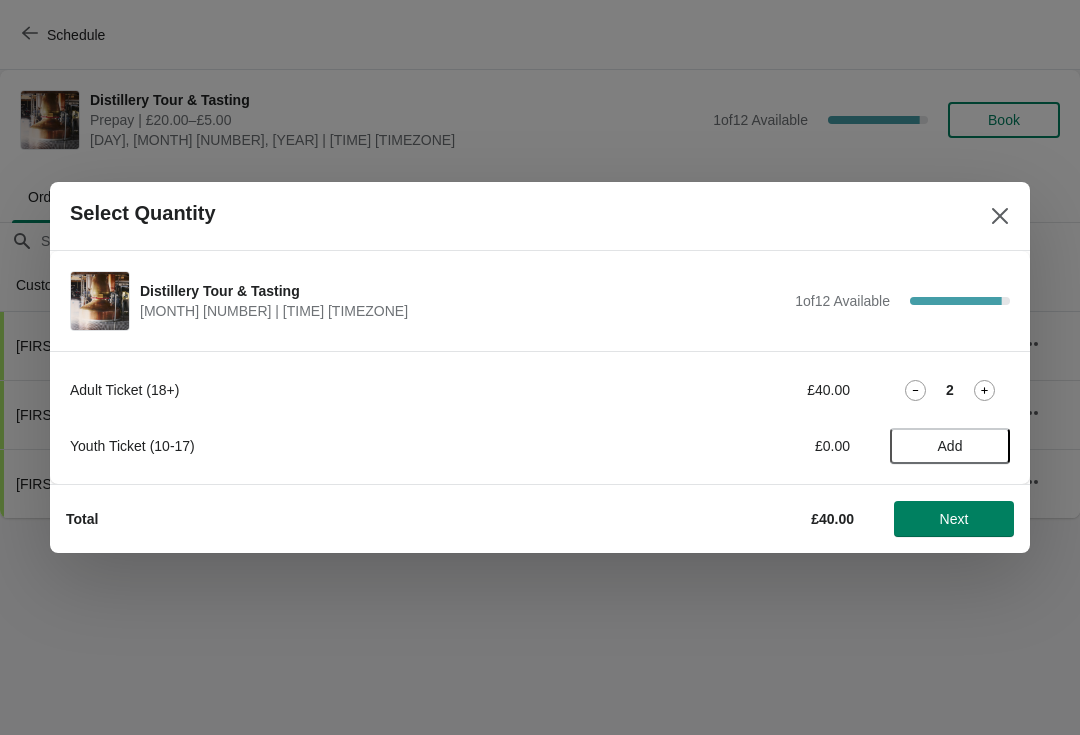click on "Next" at bounding box center [954, 519] 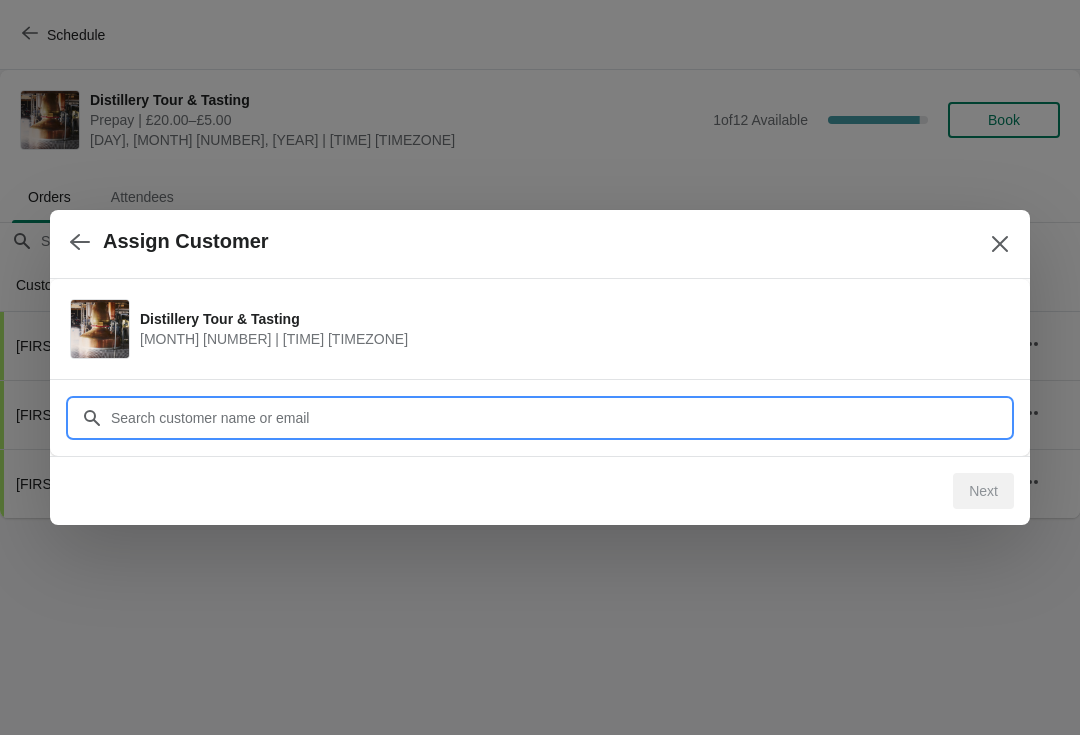 click on "Customer" at bounding box center (560, 418) 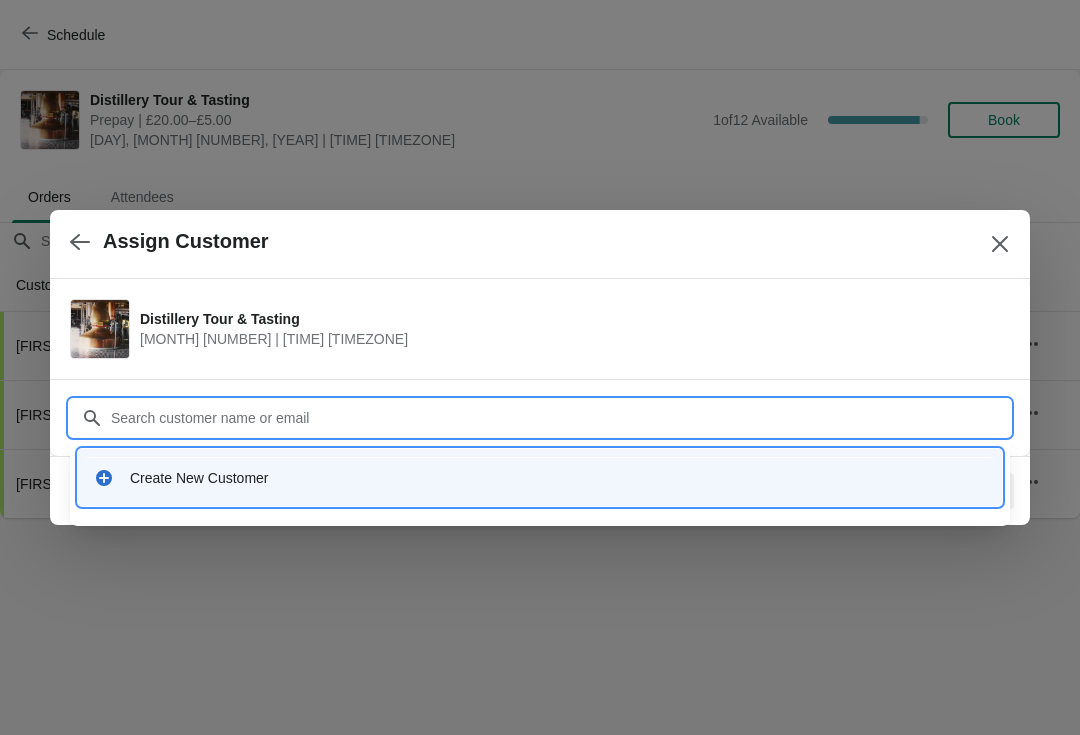 click on "Create New Customer" at bounding box center (558, 478) 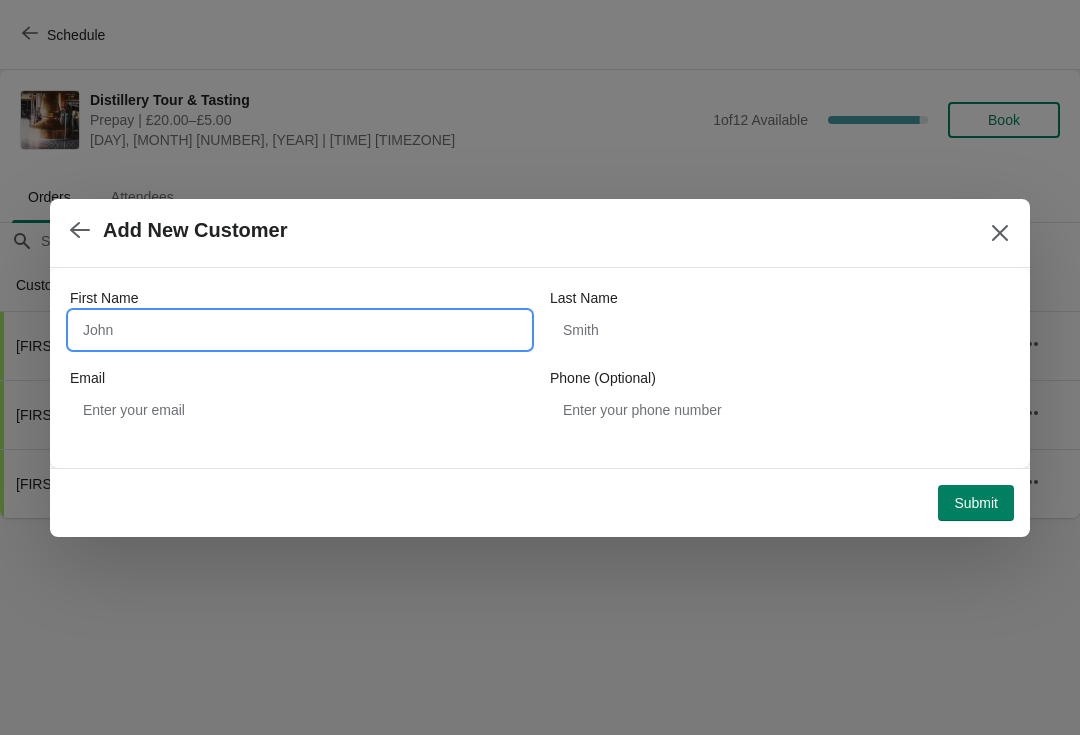 click on "First Name" at bounding box center [300, 330] 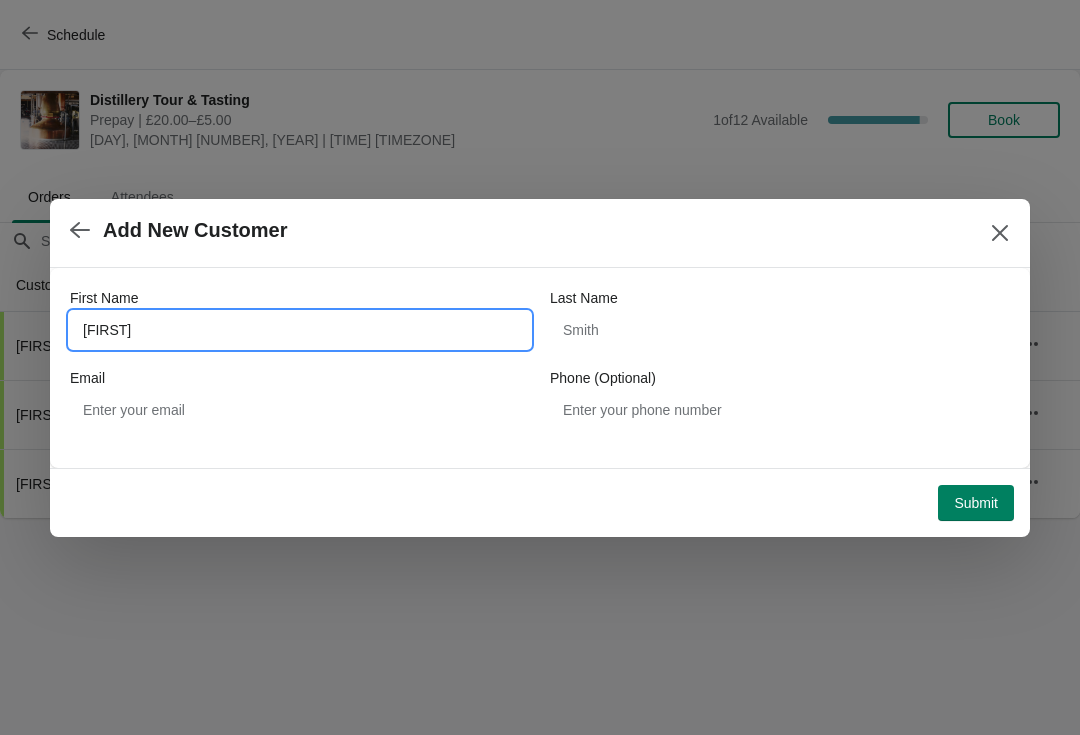type on "[FIRST]" 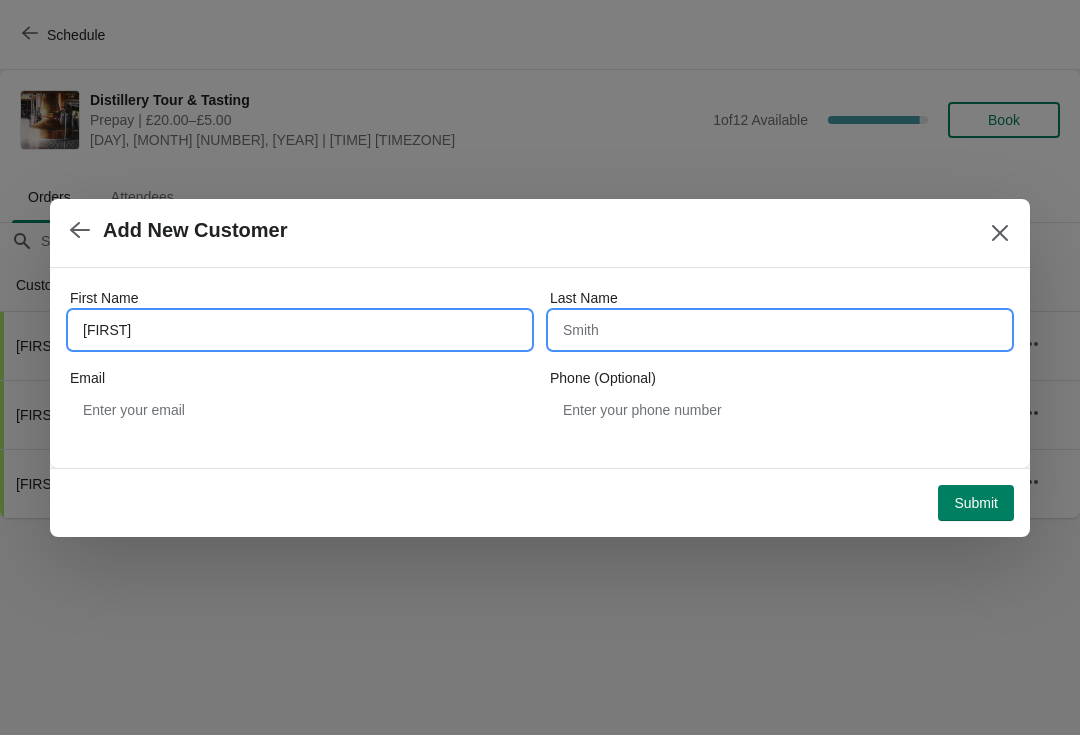 click on "Last Name" at bounding box center (780, 330) 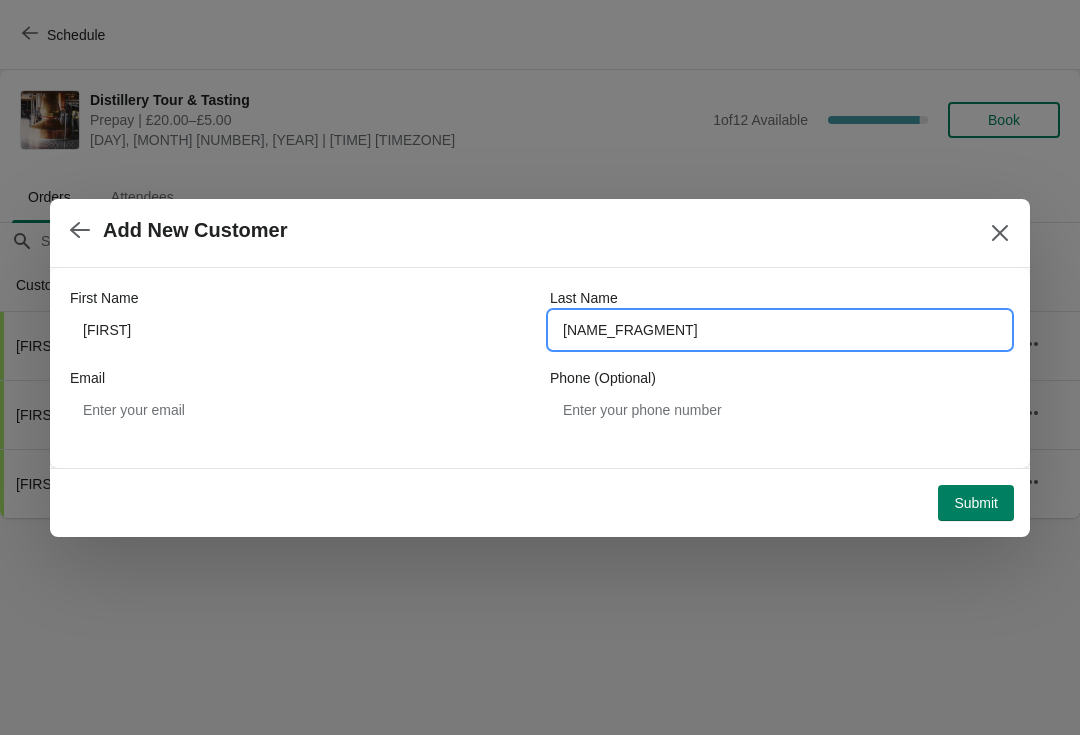 type on "[NAME_FRAGMENT]" 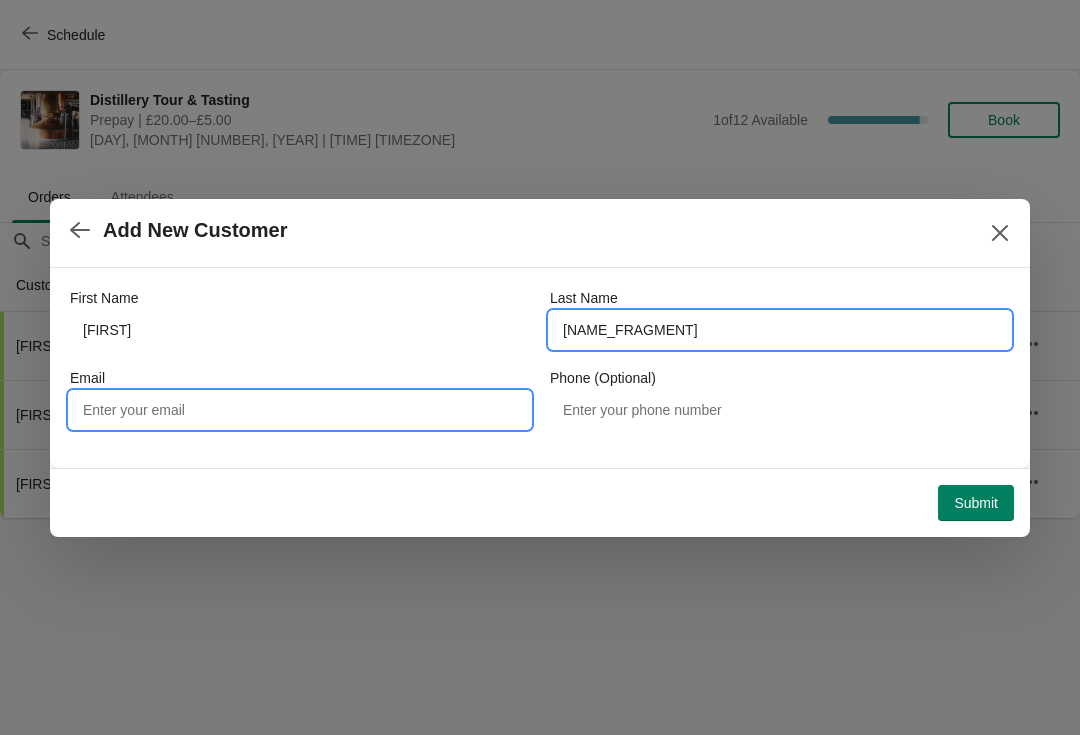 click on "Email" at bounding box center (300, 410) 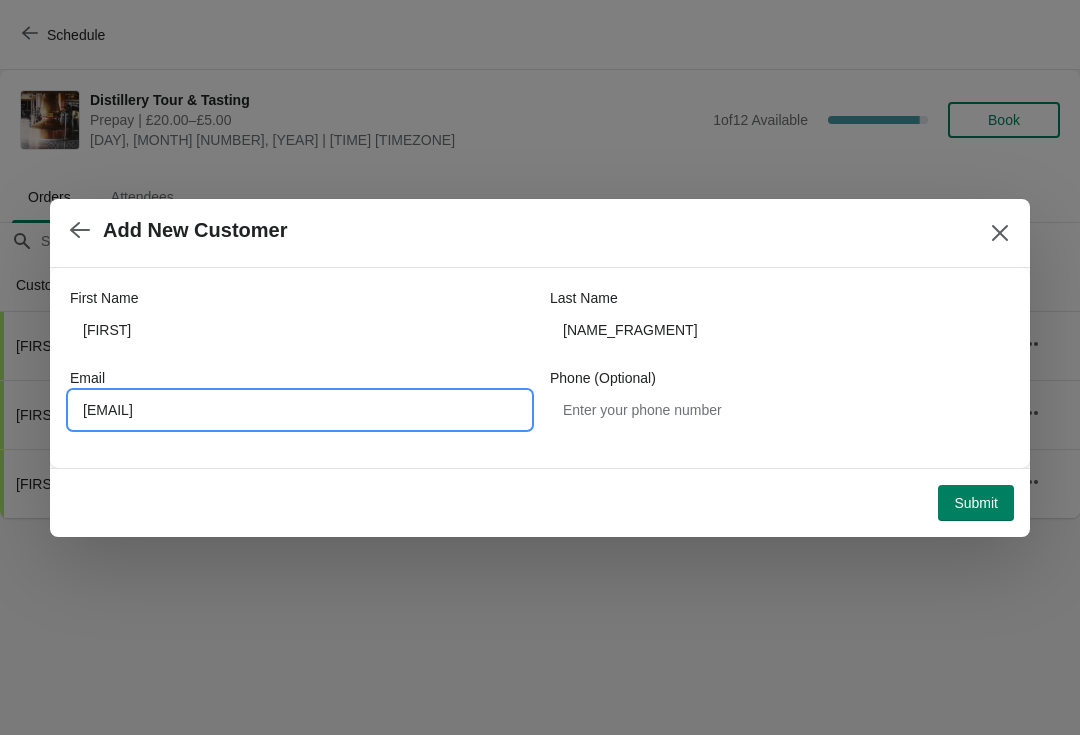 type on "[EMAIL]" 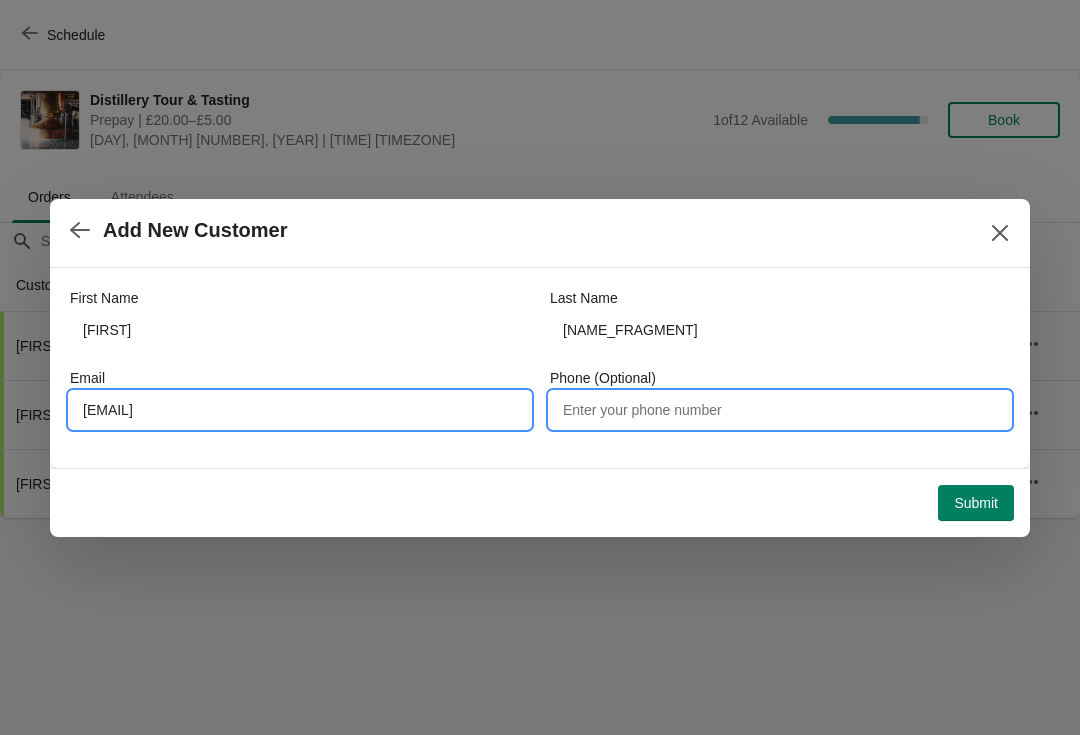 click on "Phone (Optional)" at bounding box center [780, 410] 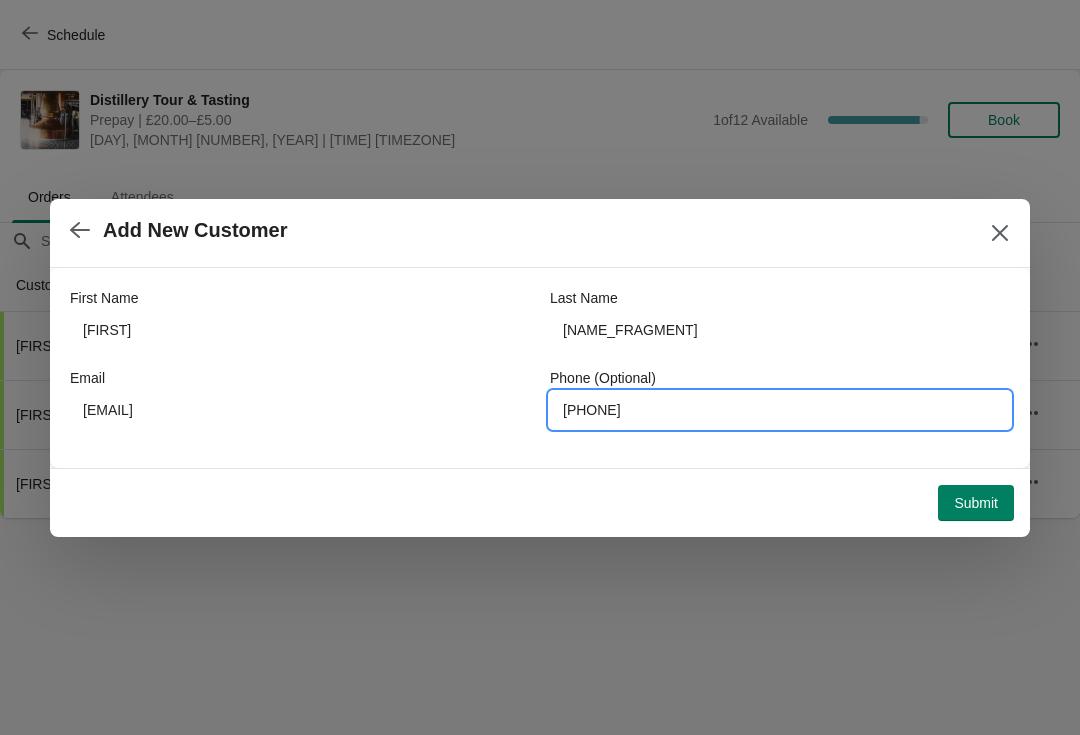 type on "[PHONE]" 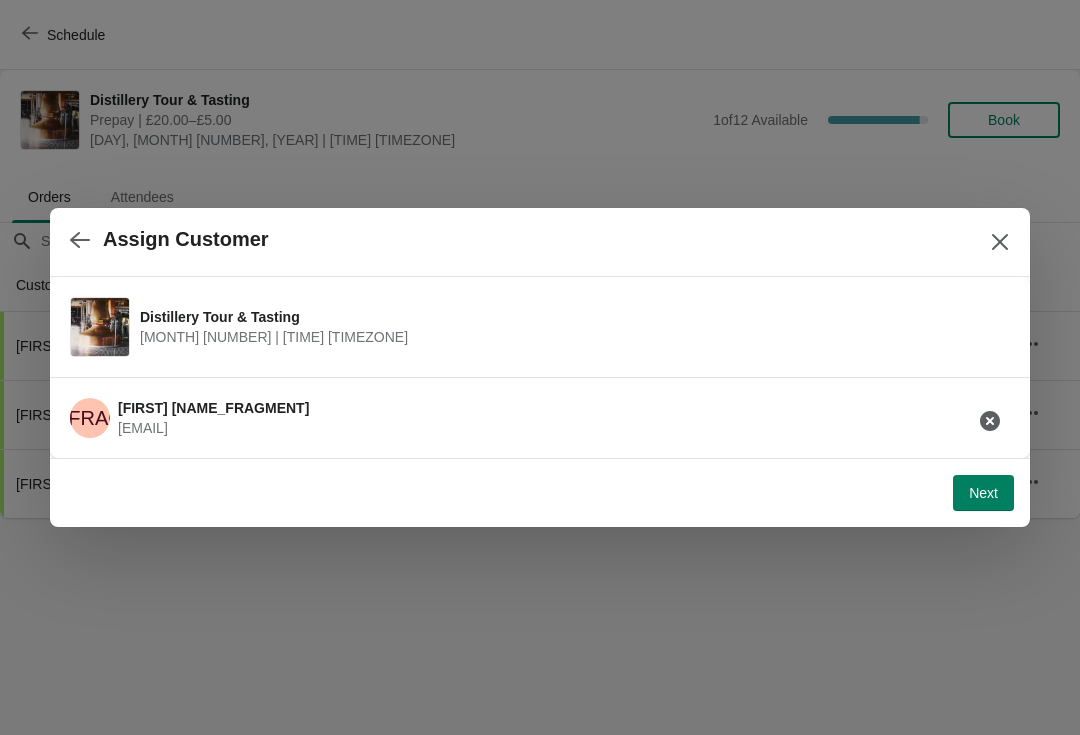 click on "Next" at bounding box center [983, 493] 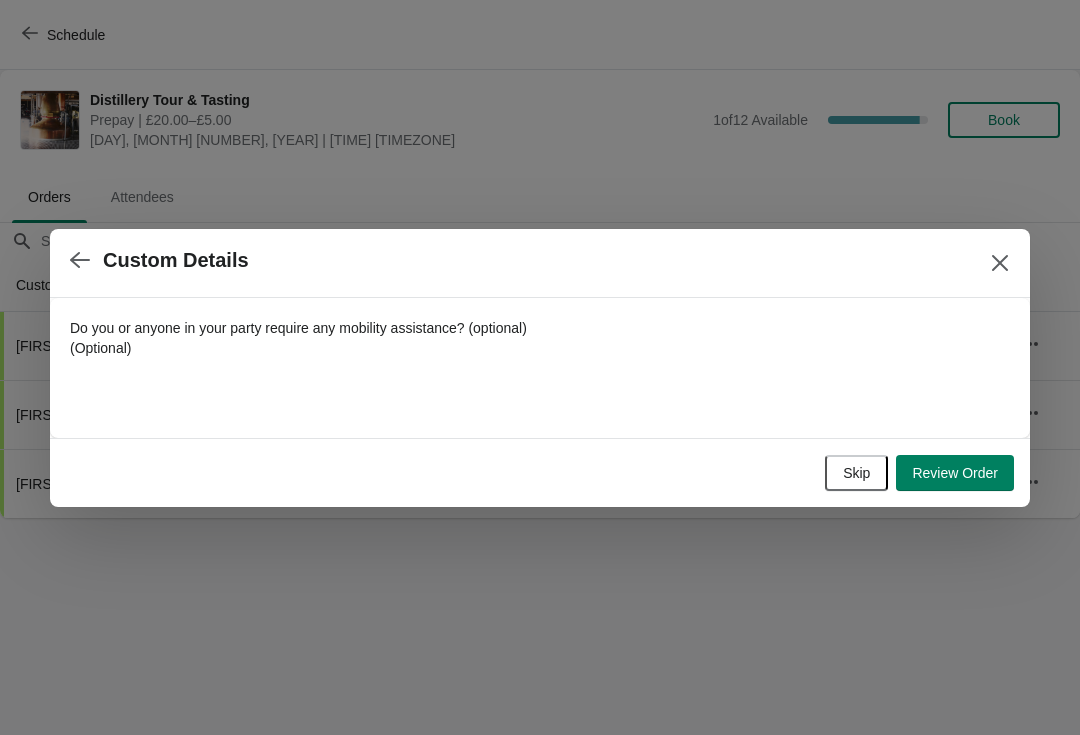 click on "Review Order" at bounding box center [955, 473] 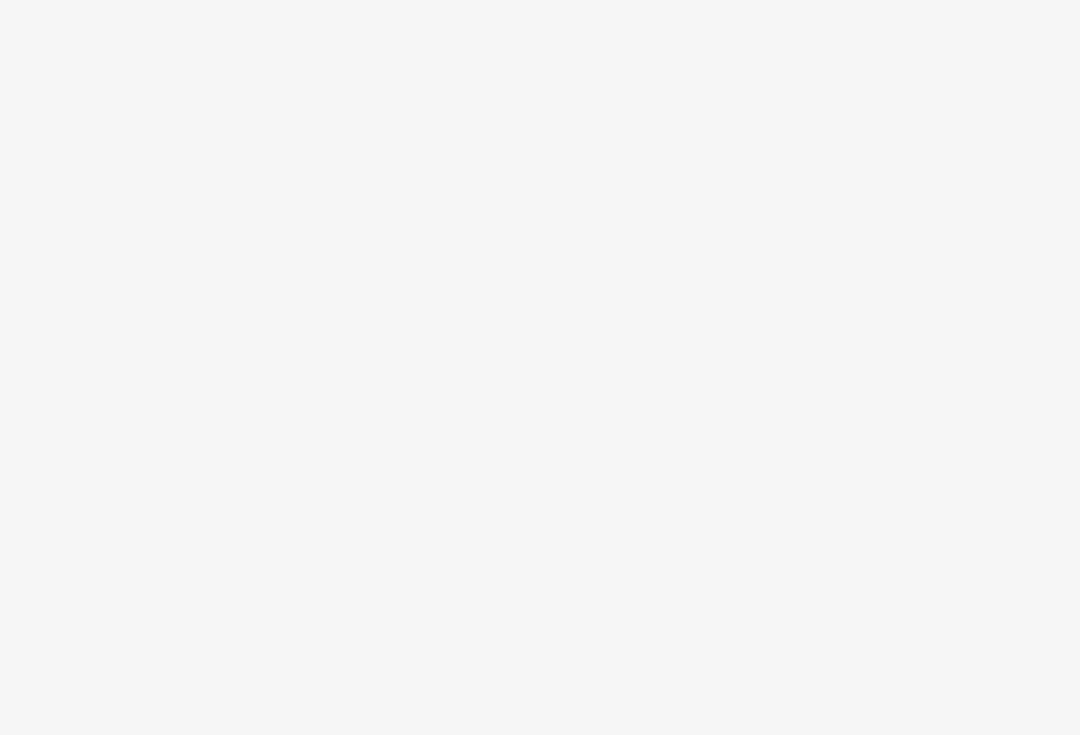 scroll, scrollTop: 0, scrollLeft: 0, axis: both 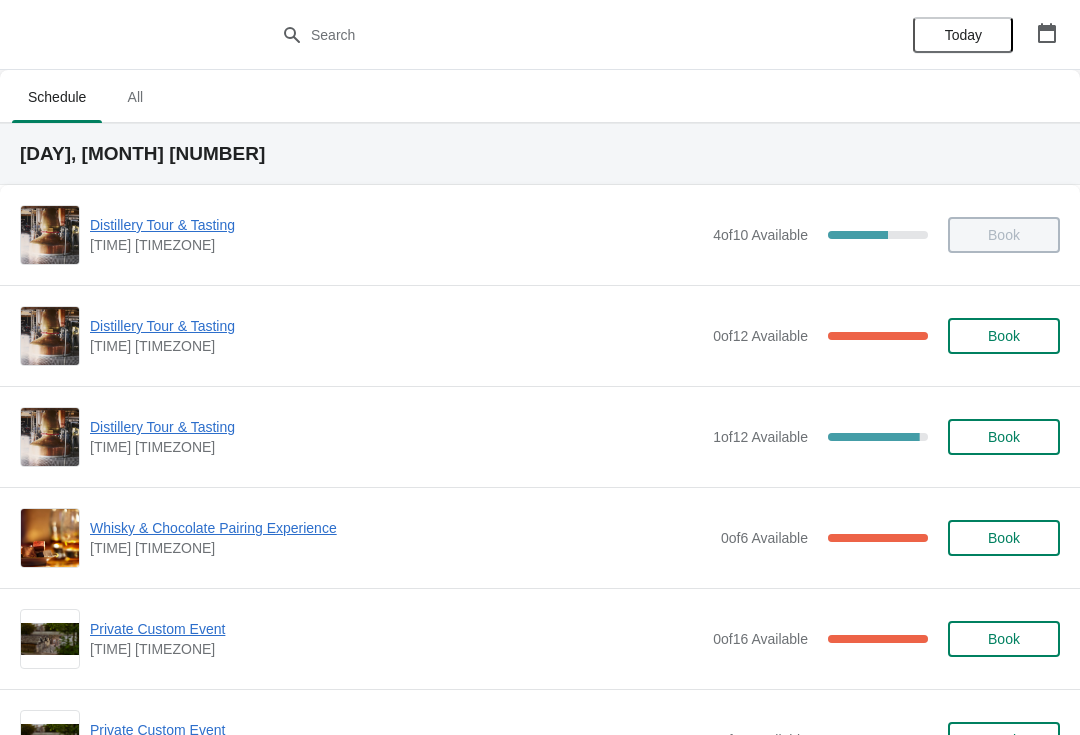 click on "Distillery Tour & Tasting" at bounding box center (396, 326) 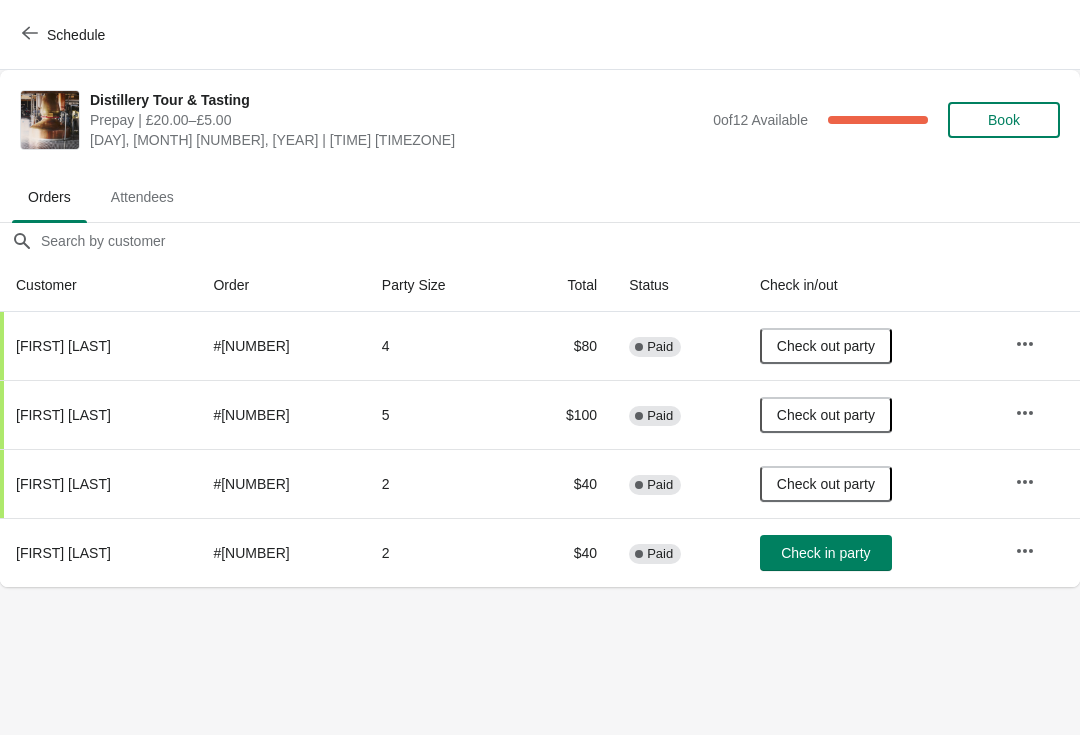 click on "Check in party" at bounding box center [825, 553] 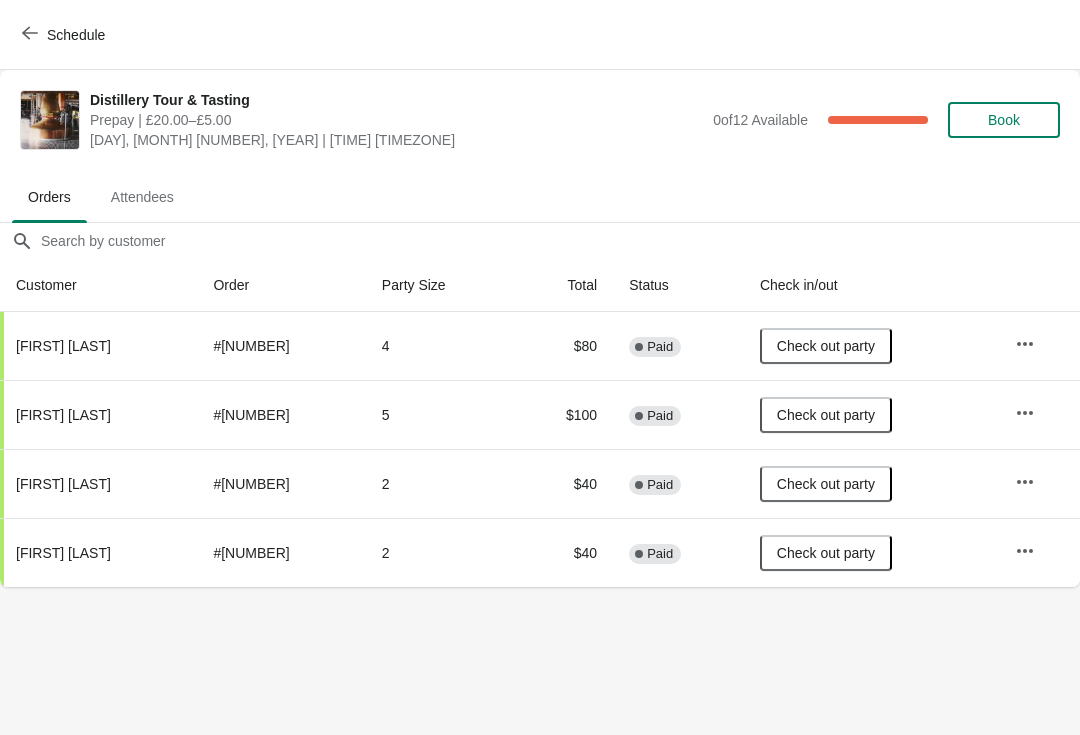 click on "Book" at bounding box center [1004, 120] 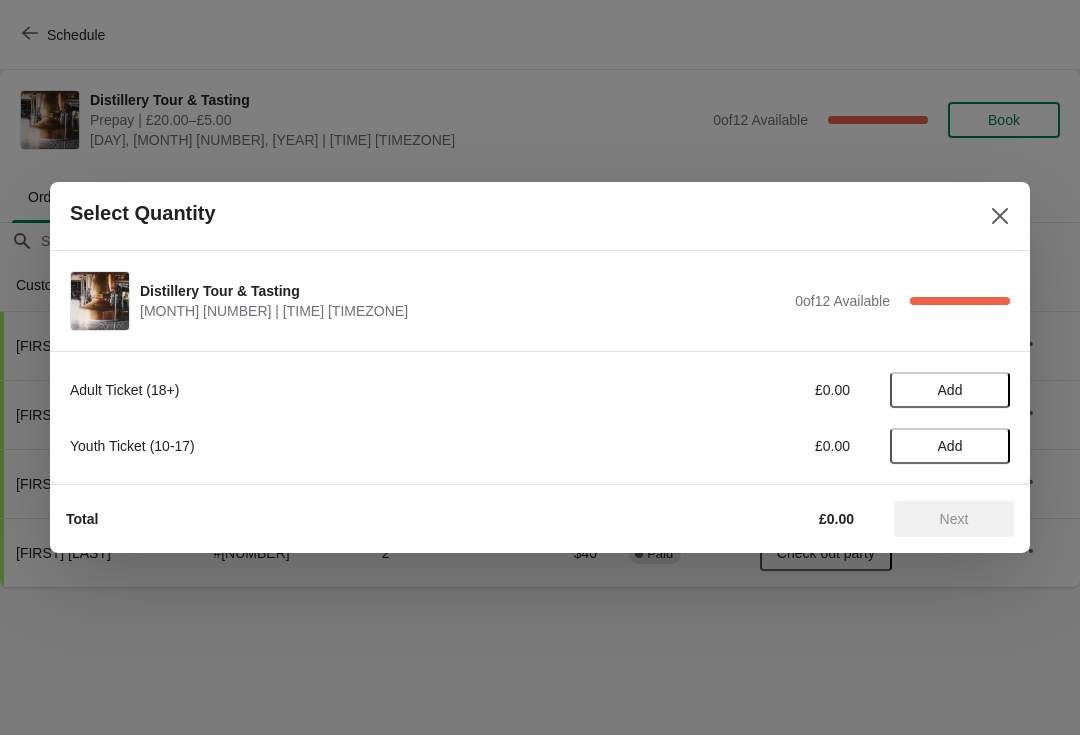 click on "Add" at bounding box center (950, 390) 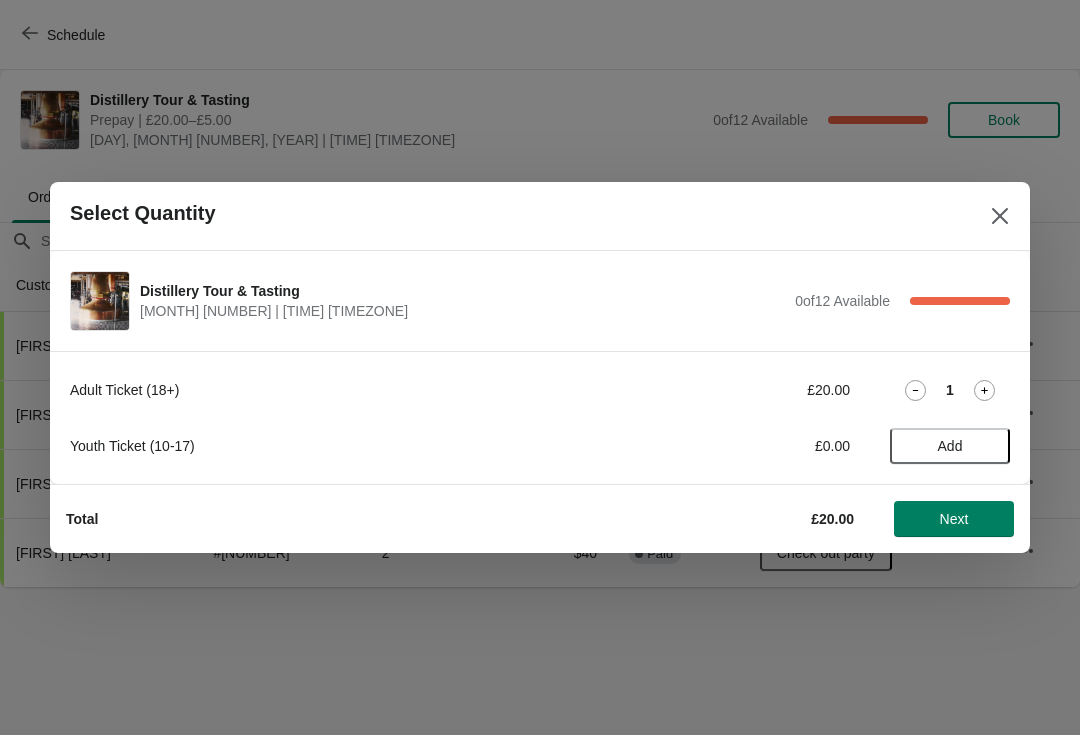 click 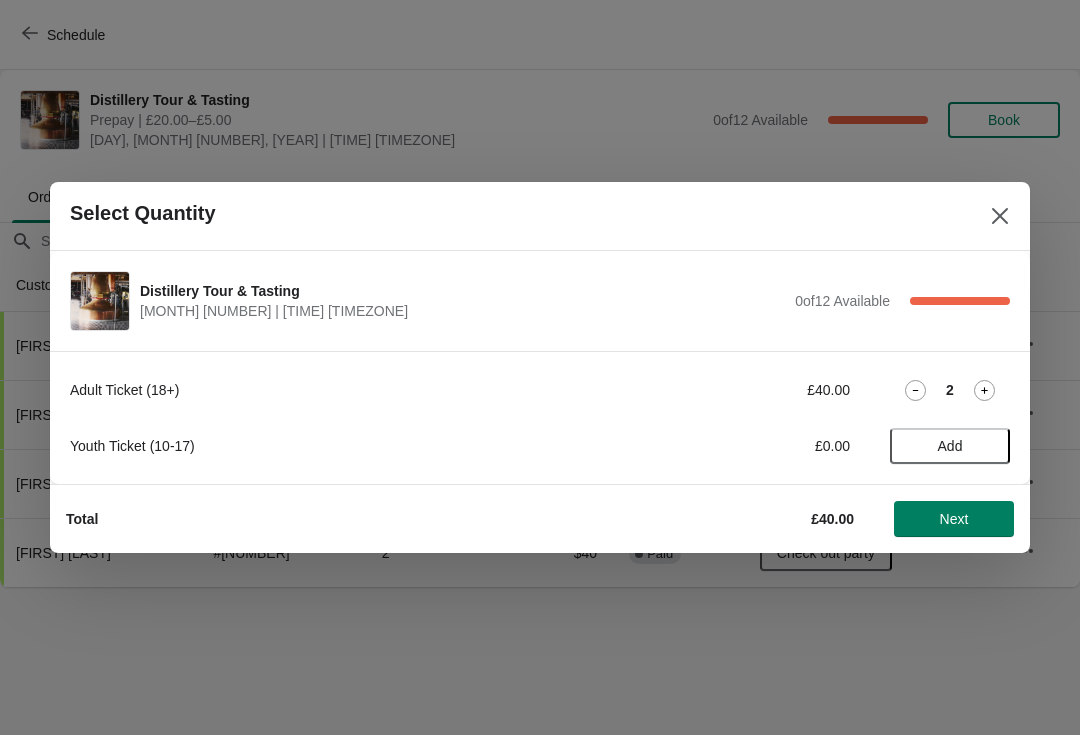 click on "Next" at bounding box center [954, 519] 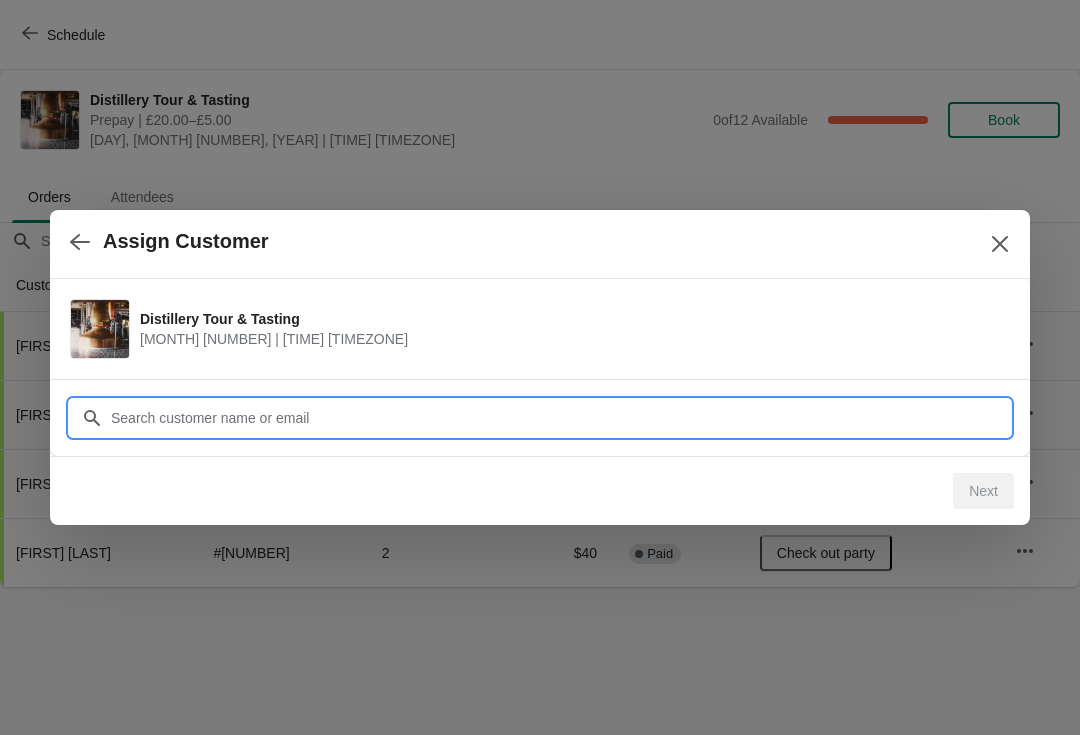 click on "Customer" at bounding box center [560, 418] 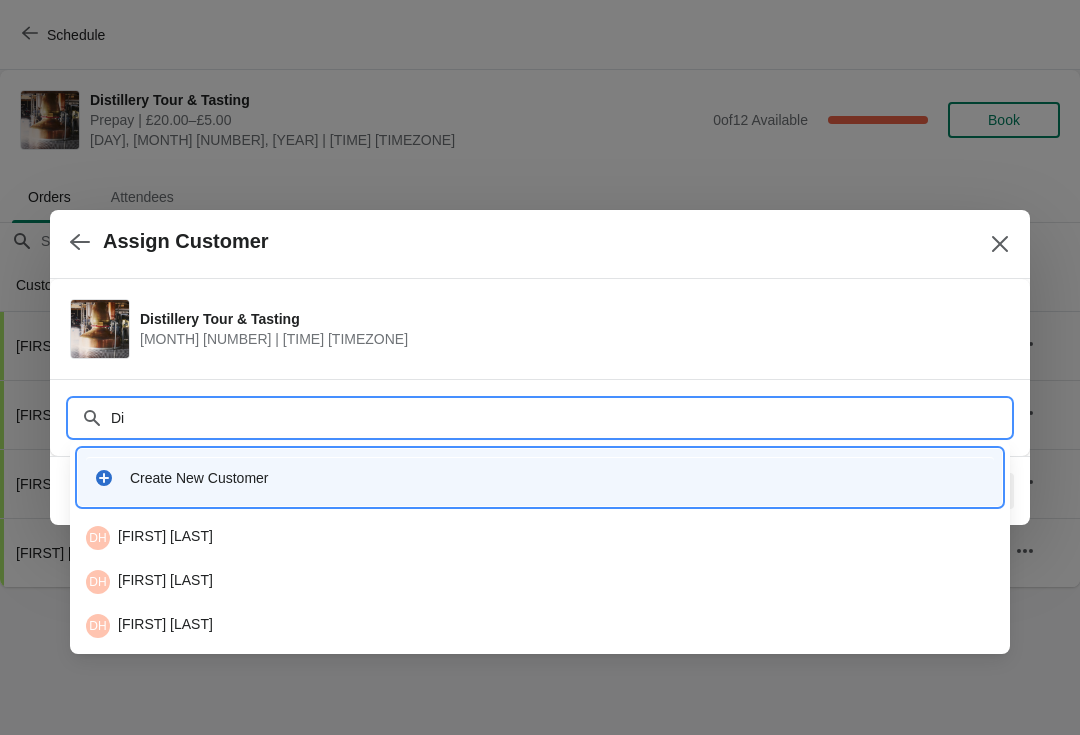 type on "D" 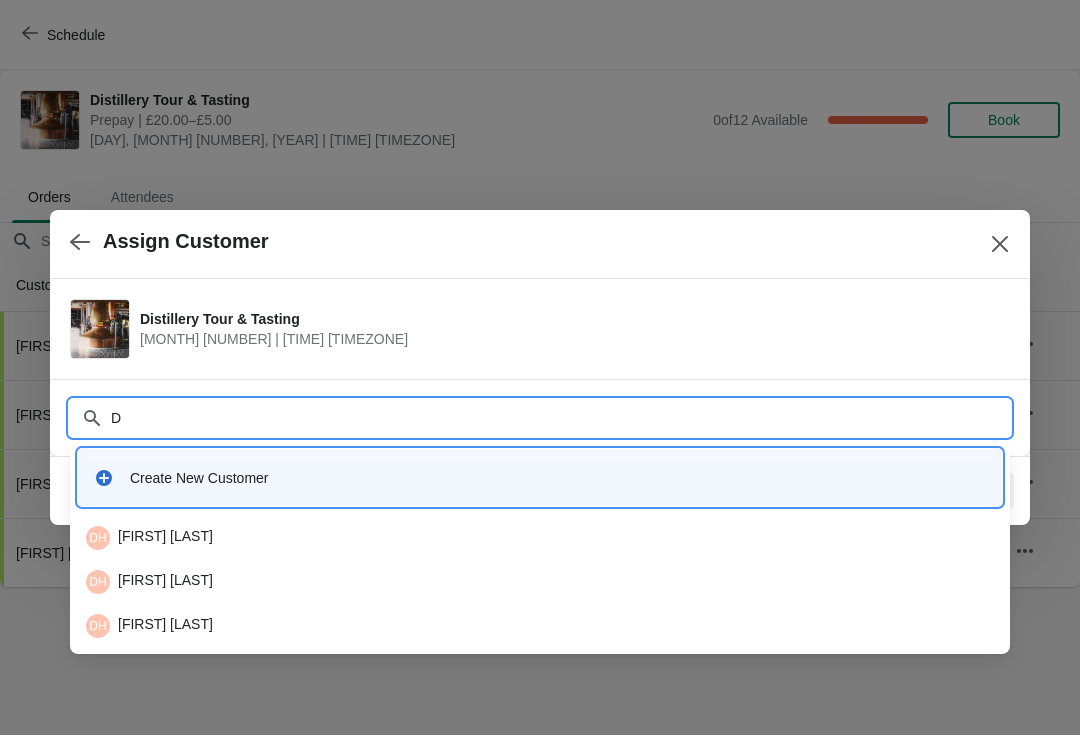 type 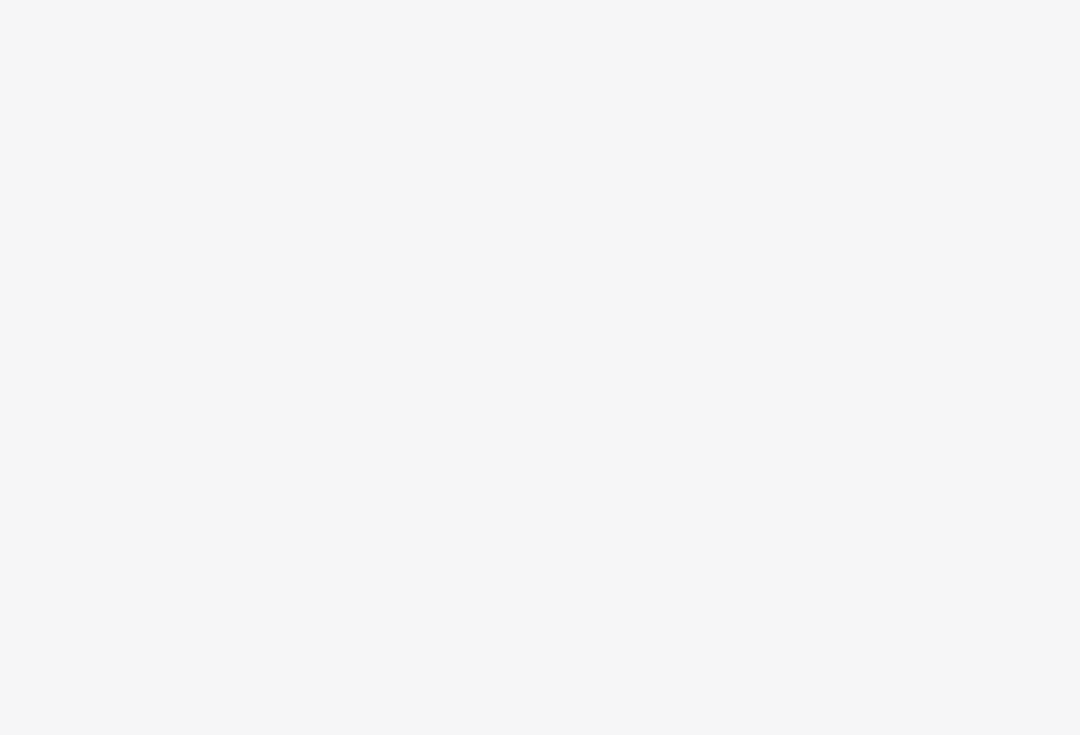 scroll, scrollTop: 0, scrollLeft: 0, axis: both 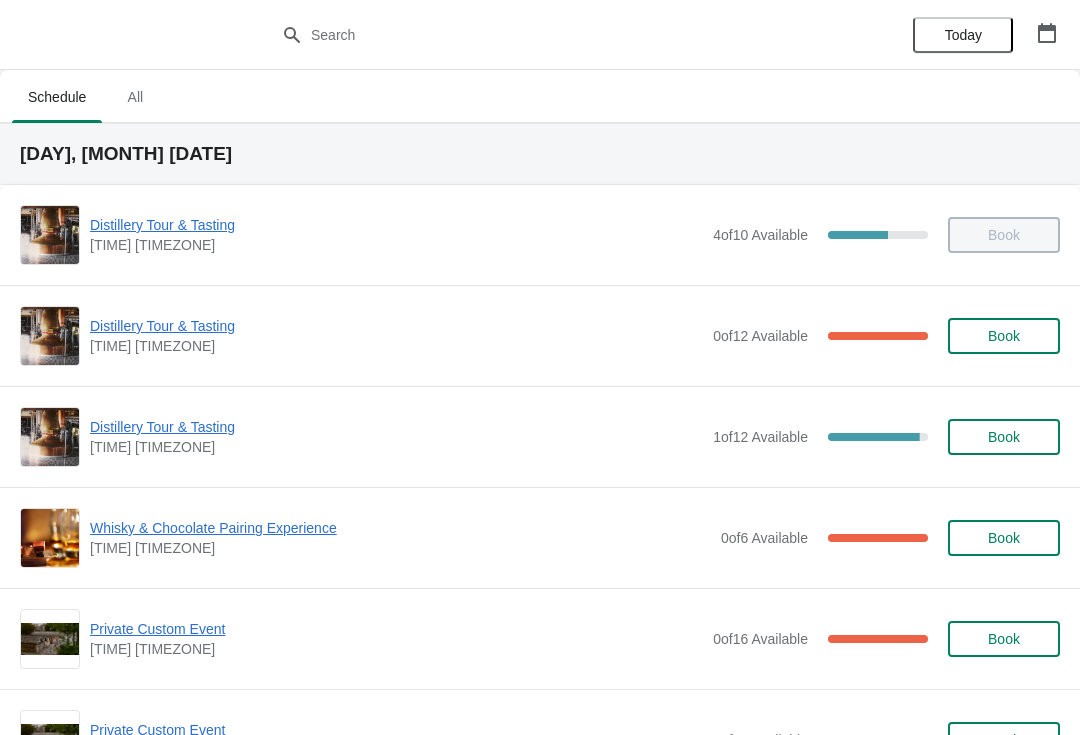 click on "Book" at bounding box center (1004, 336) 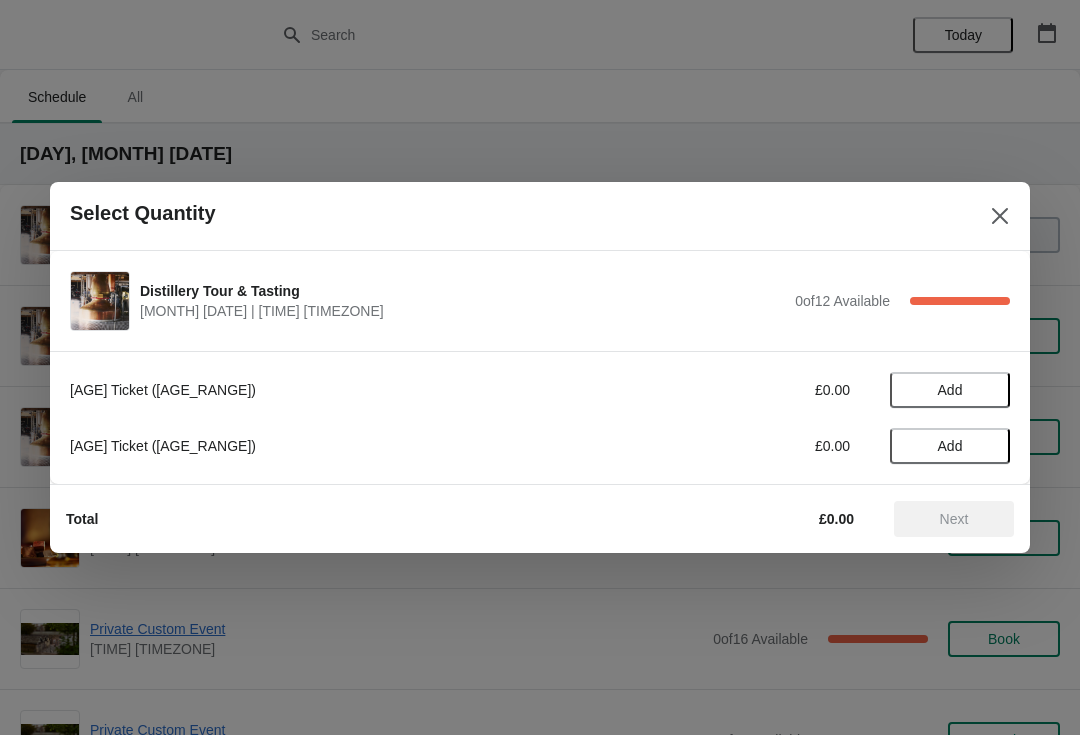 click on "Add" at bounding box center [950, 390] 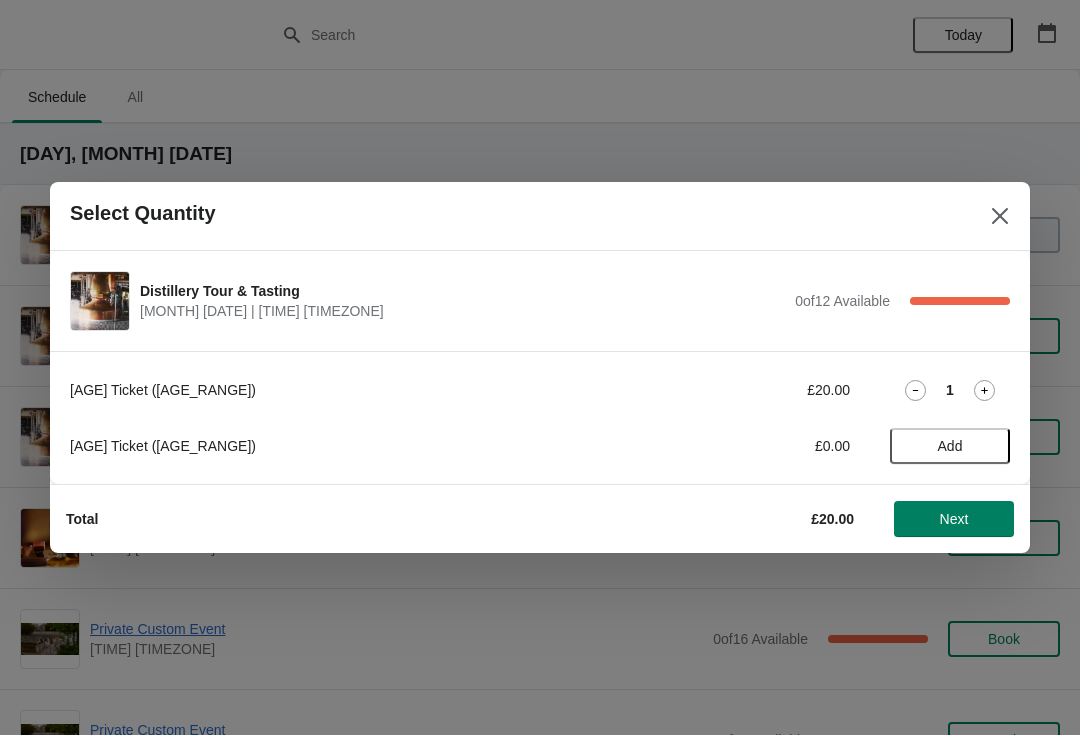 click 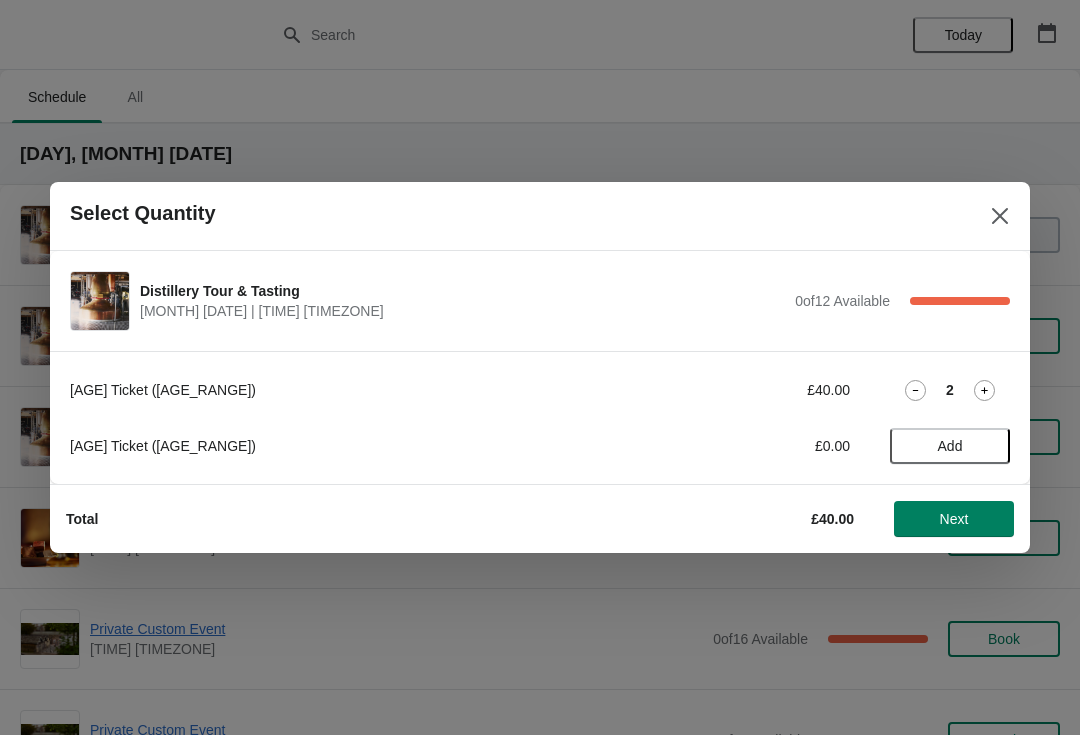 click on "Next" at bounding box center (954, 519) 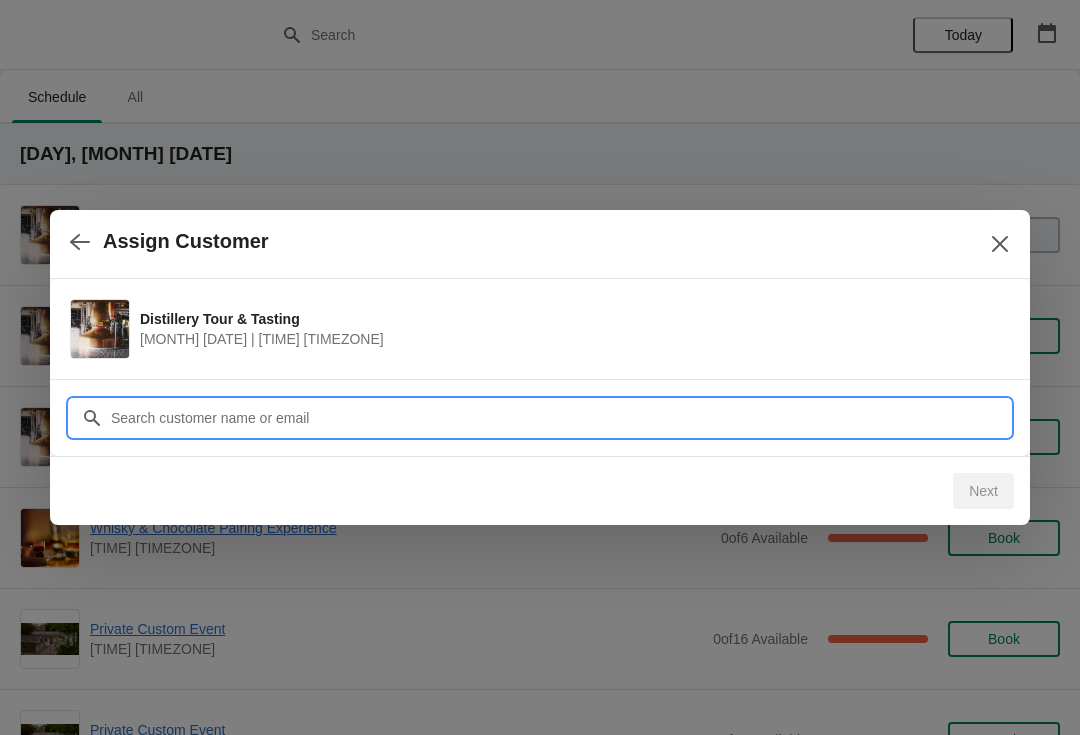 click on "Customer" at bounding box center [560, 418] 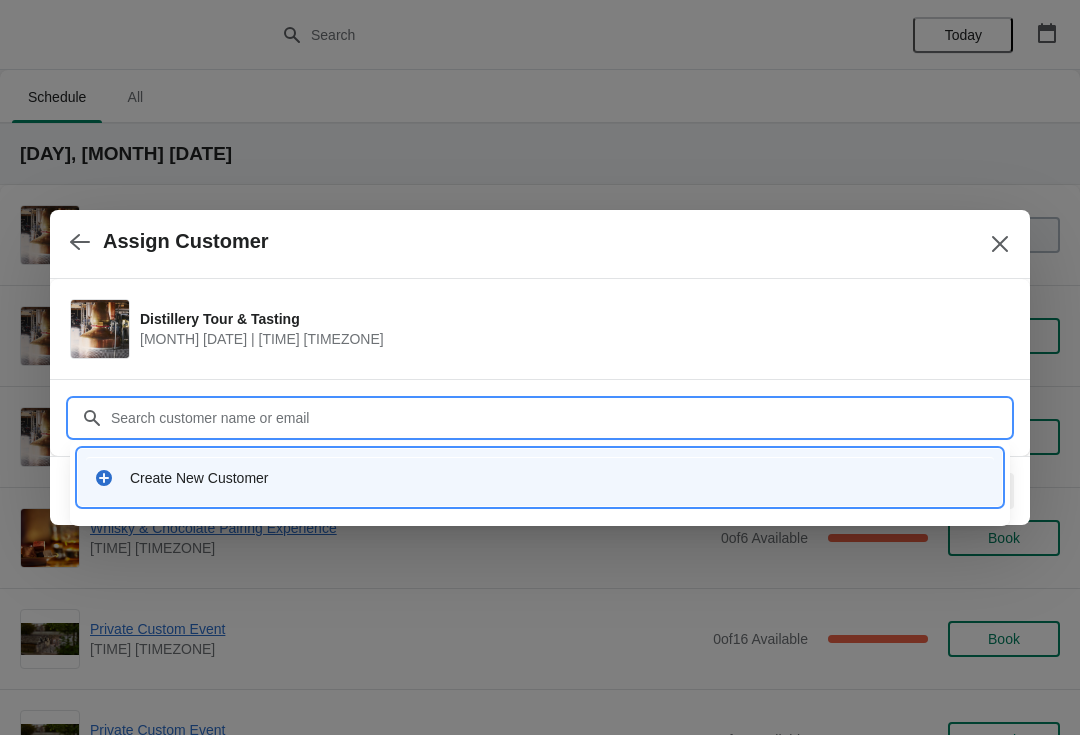 click on "Create New Customer" at bounding box center [558, 478] 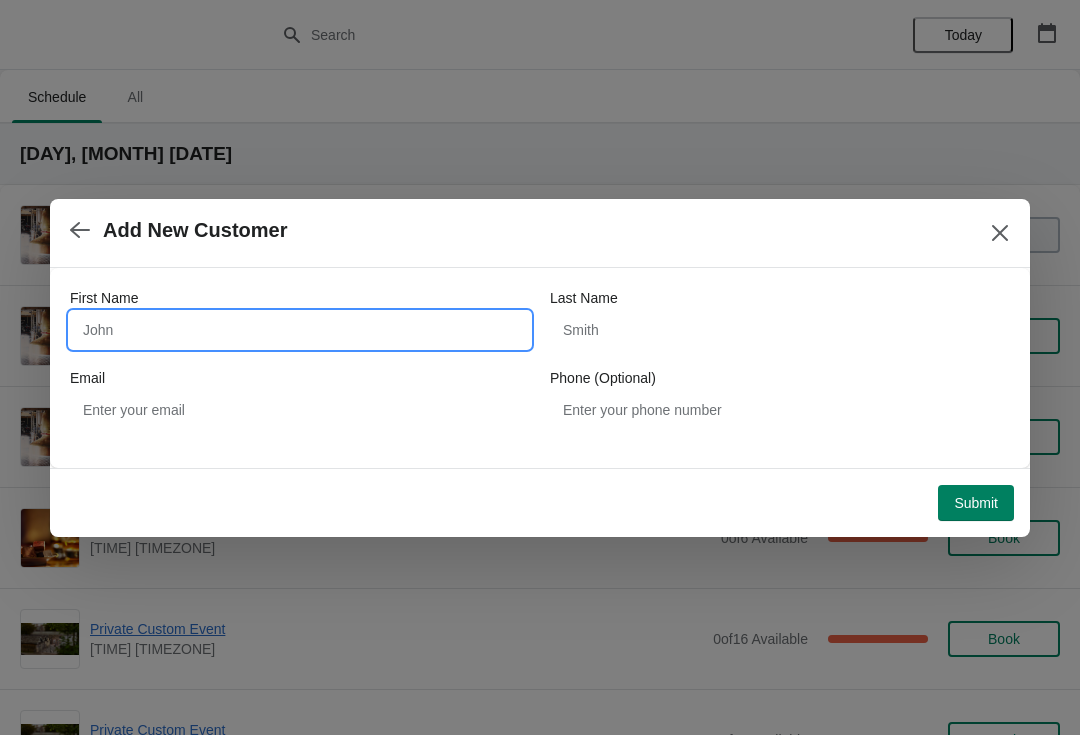 click on "First Name" at bounding box center (300, 330) 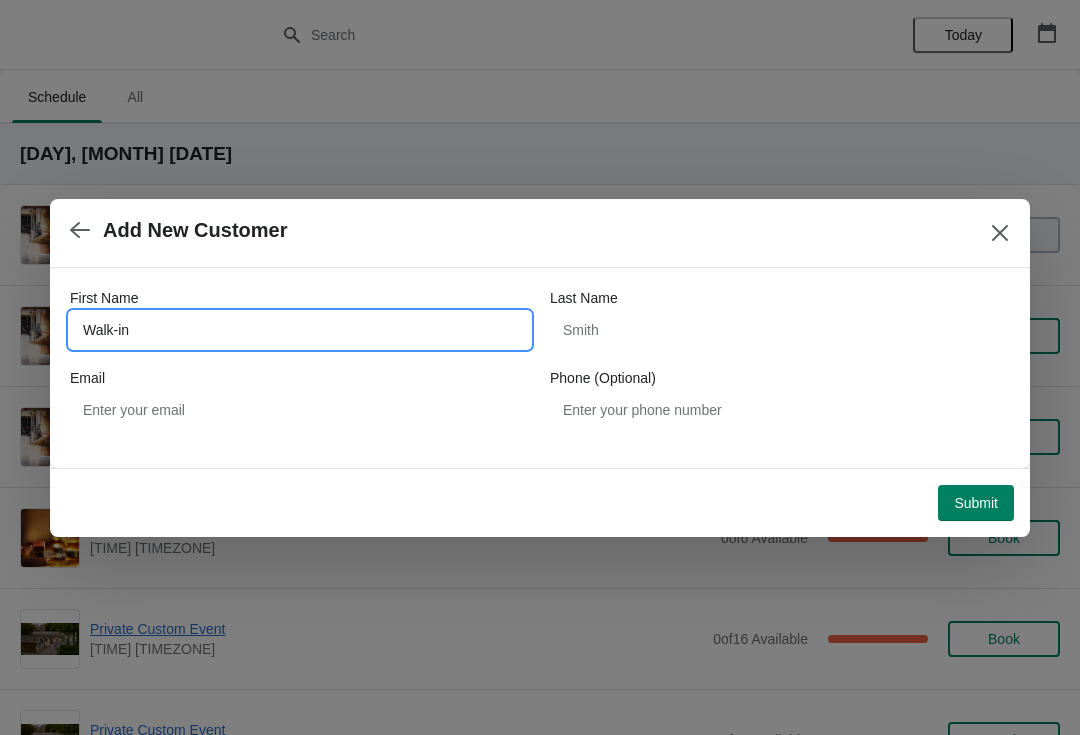 type on "Walk-in" 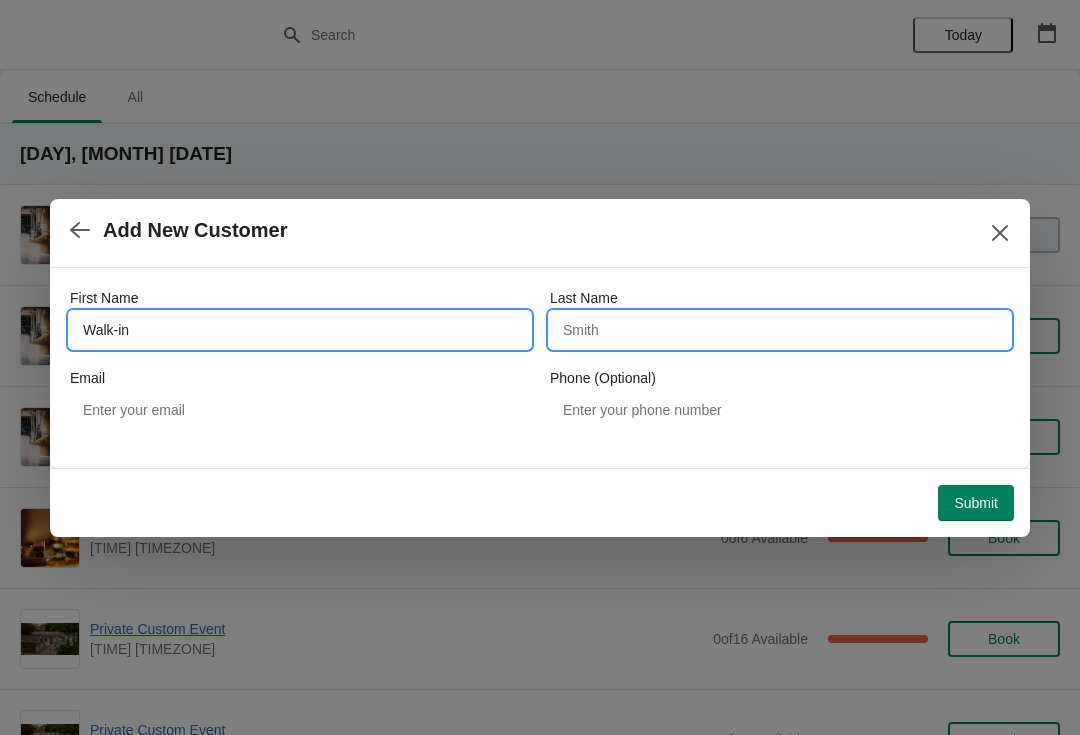 click on "Last Name" at bounding box center [780, 330] 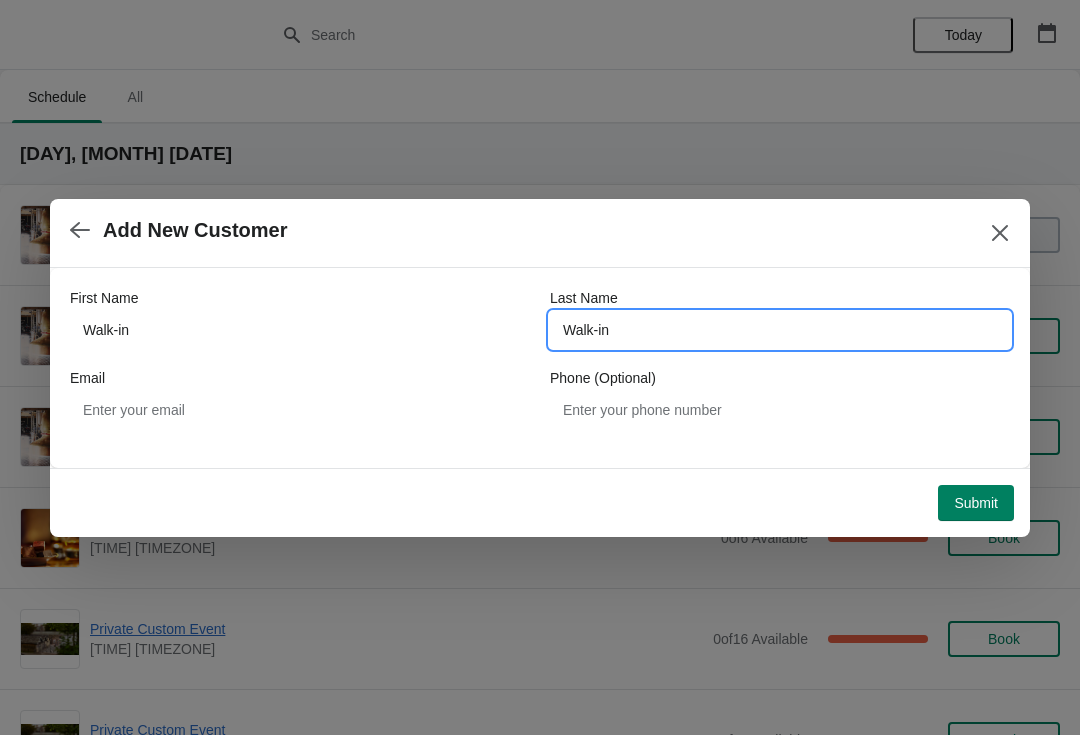 click on "Walk-in" at bounding box center [780, 330] 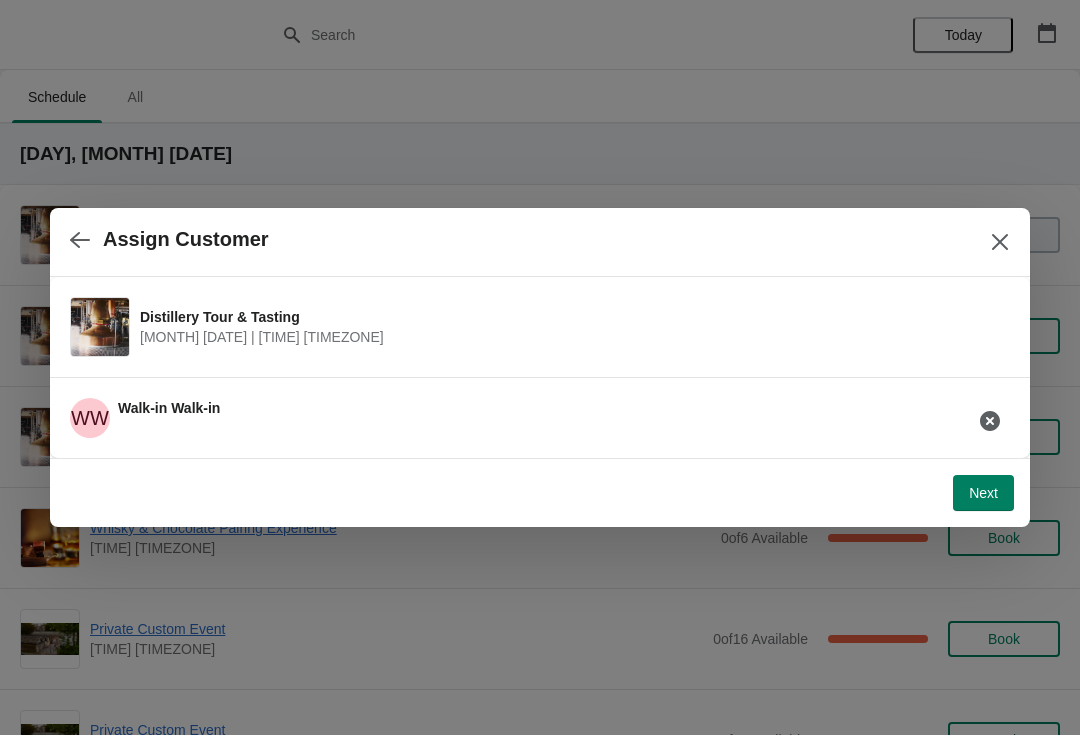 click on "Next" at bounding box center (983, 493) 